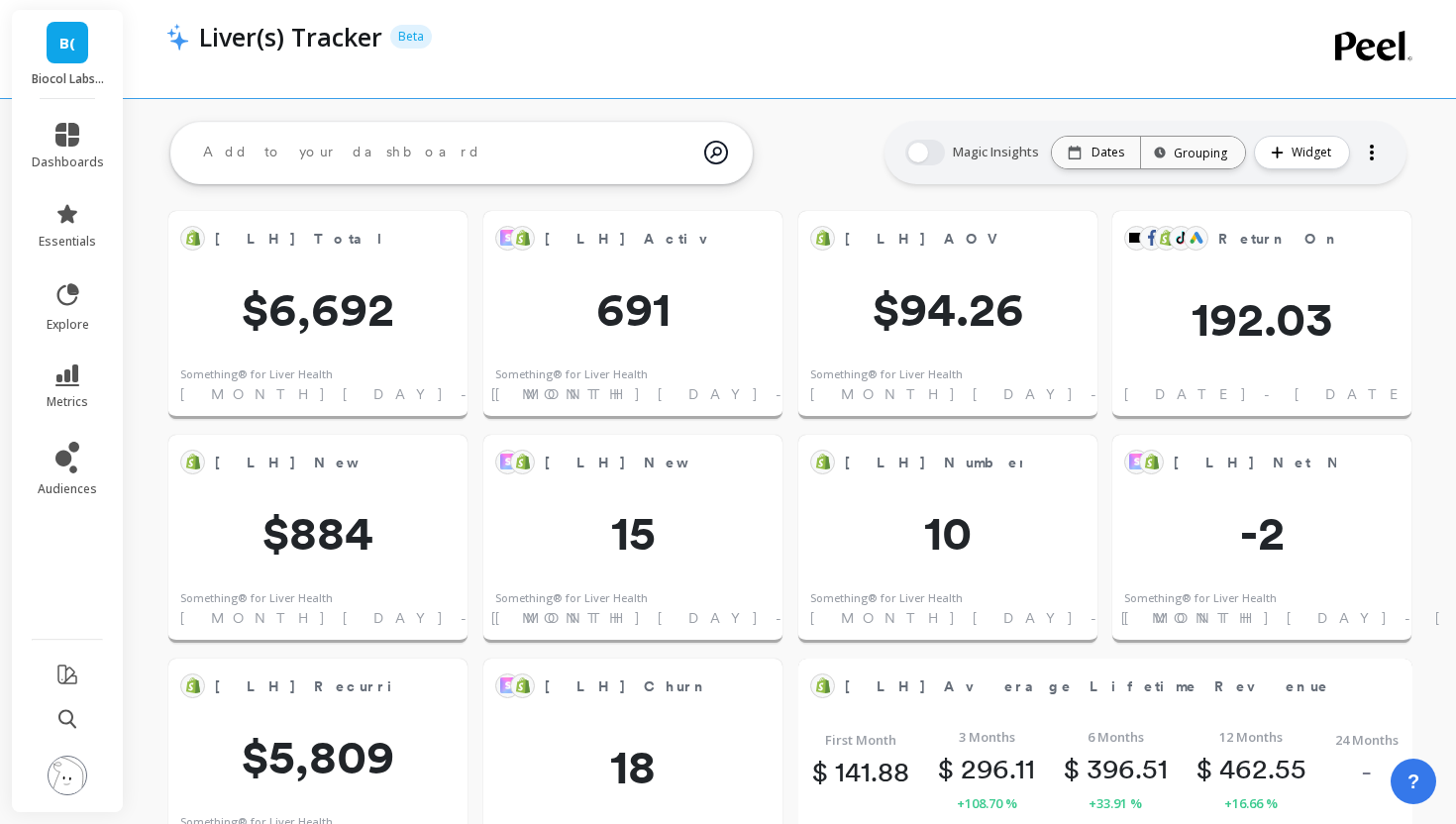 scroll, scrollTop: 1819, scrollLeft: 0, axis: vertical 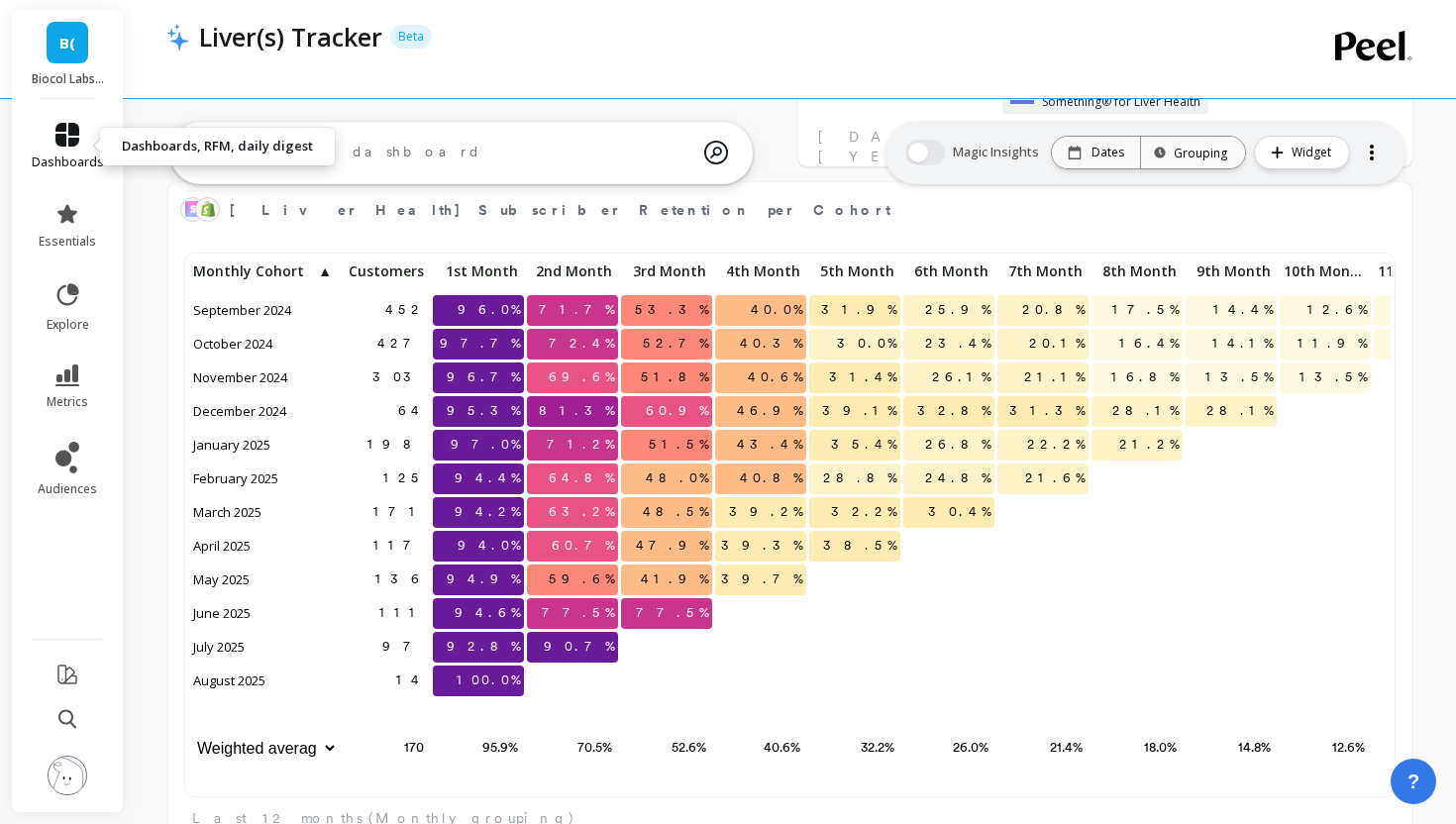 click on "dashboards" at bounding box center (67, 147) 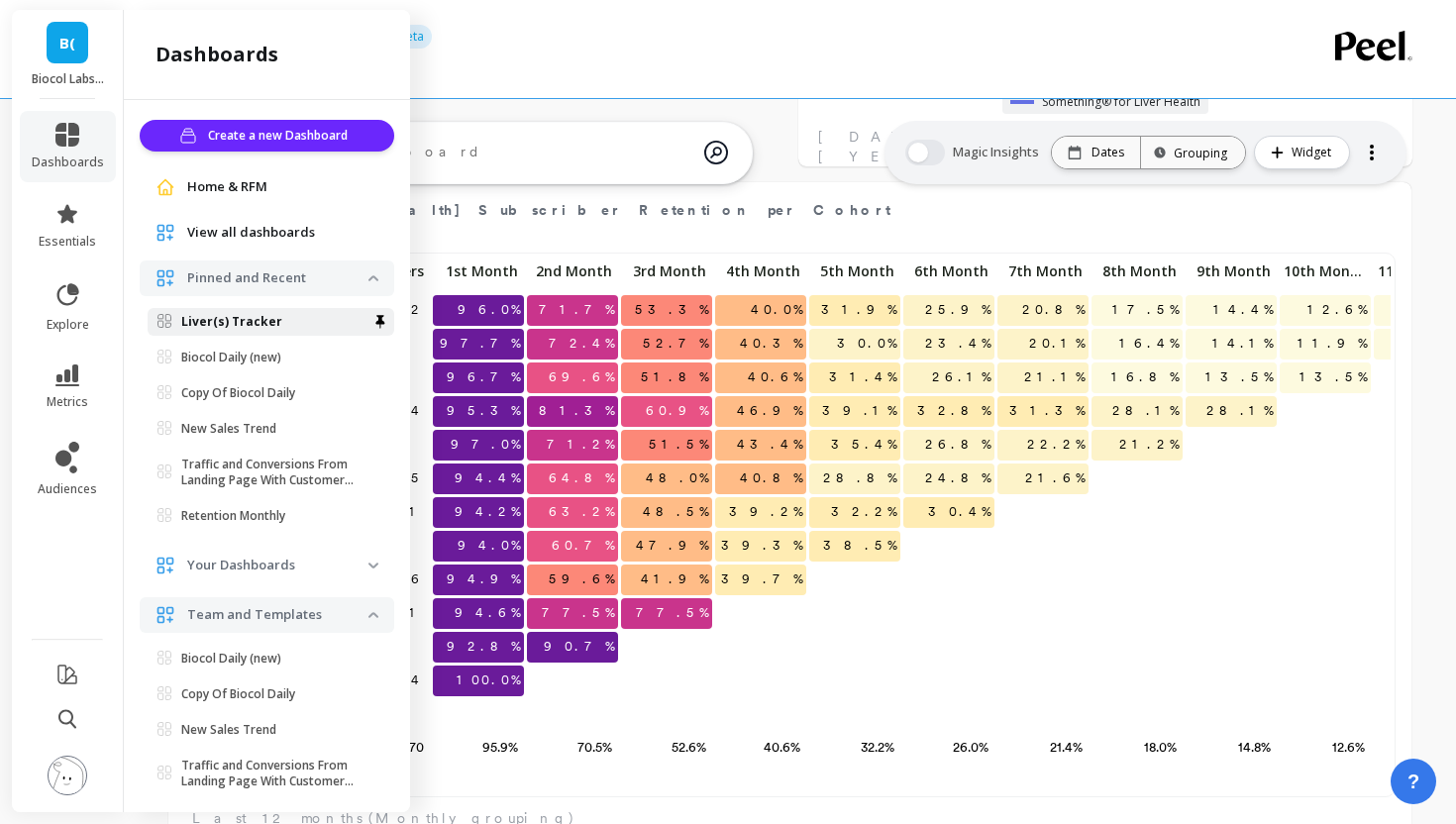 click on "Liver(s) Tracker" at bounding box center [232, 322] 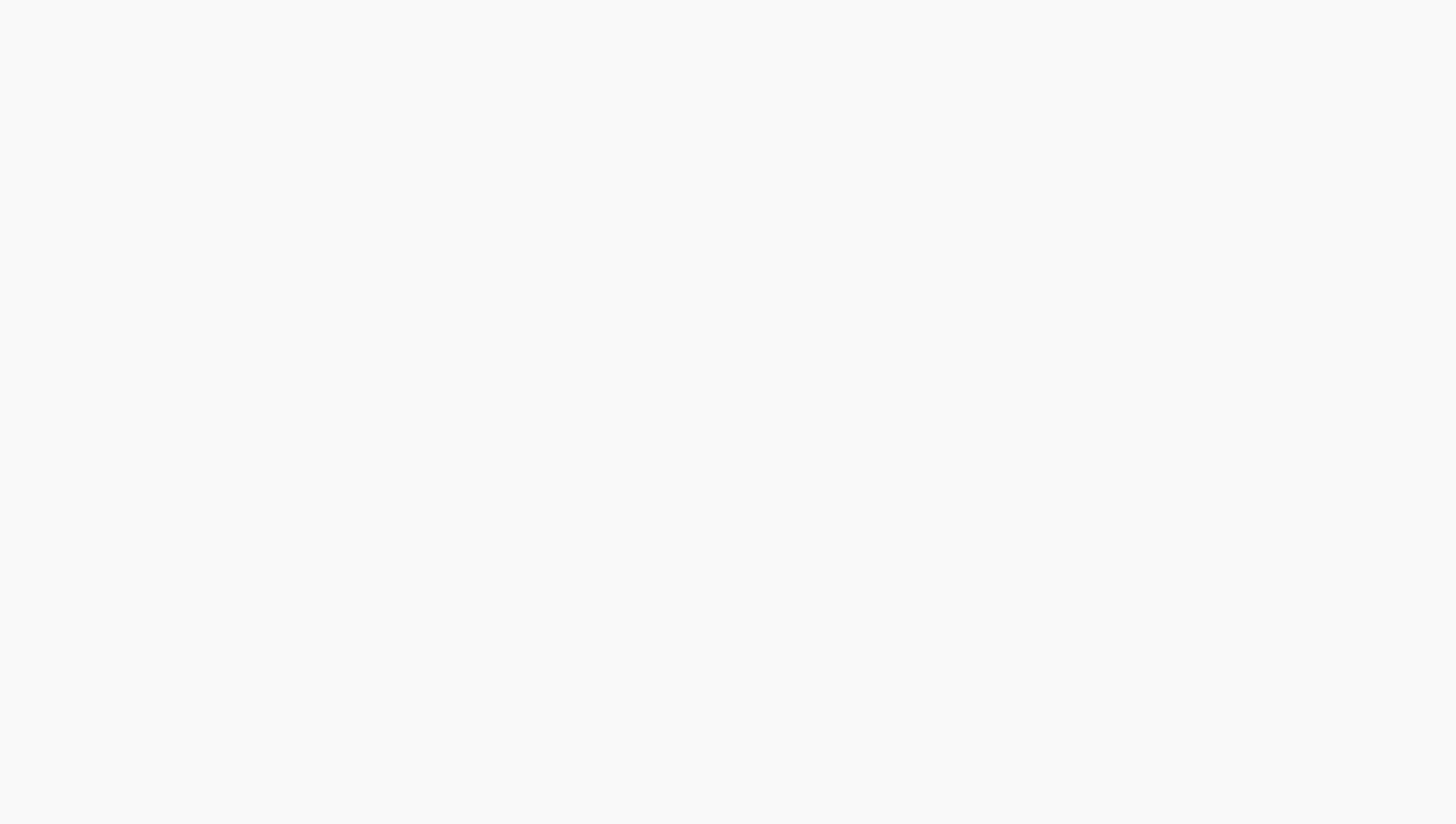 scroll, scrollTop: 0, scrollLeft: 0, axis: both 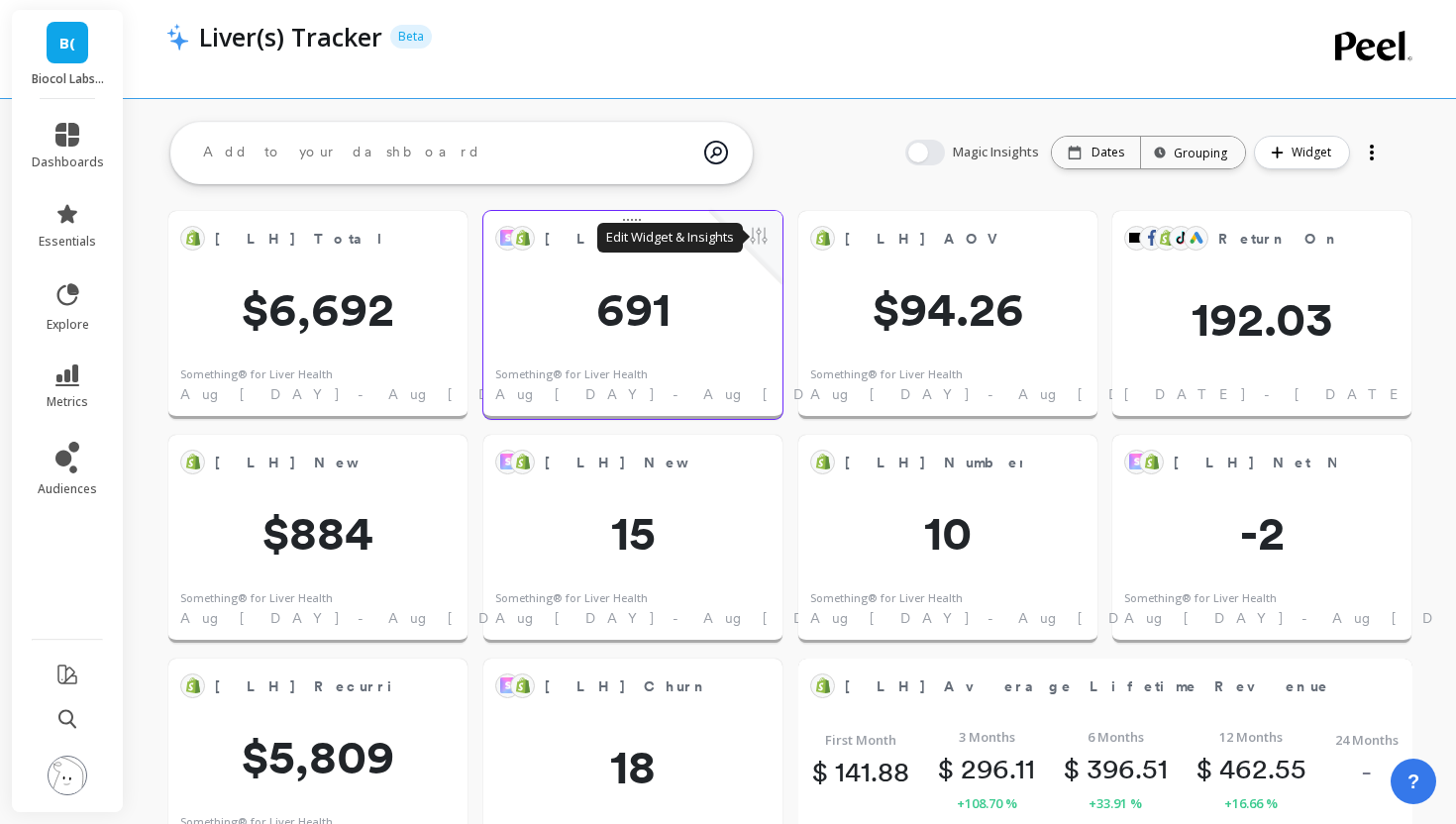 click at bounding box center (759, 238) 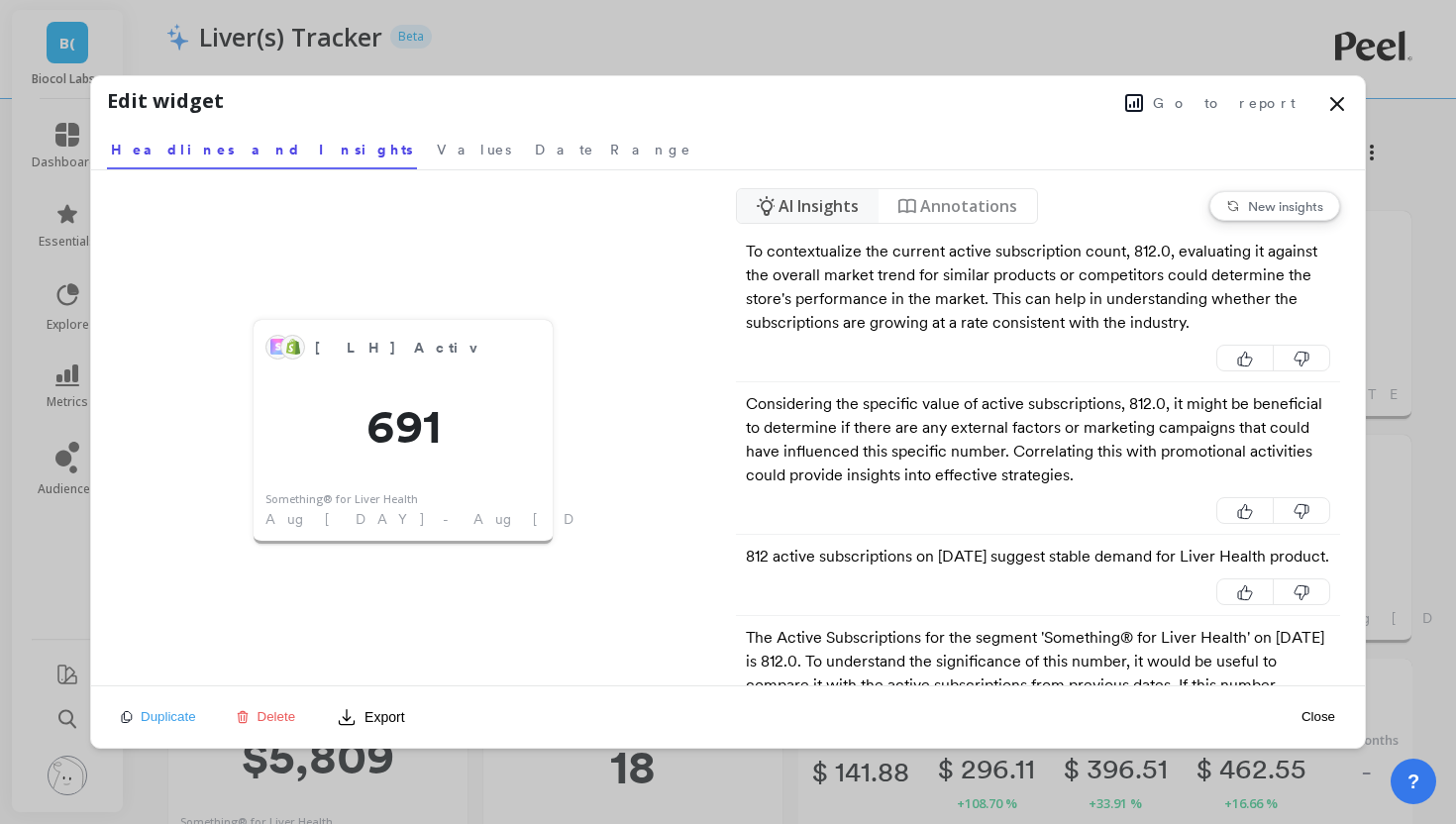 click on "Go to report" at bounding box center [1224, 103] 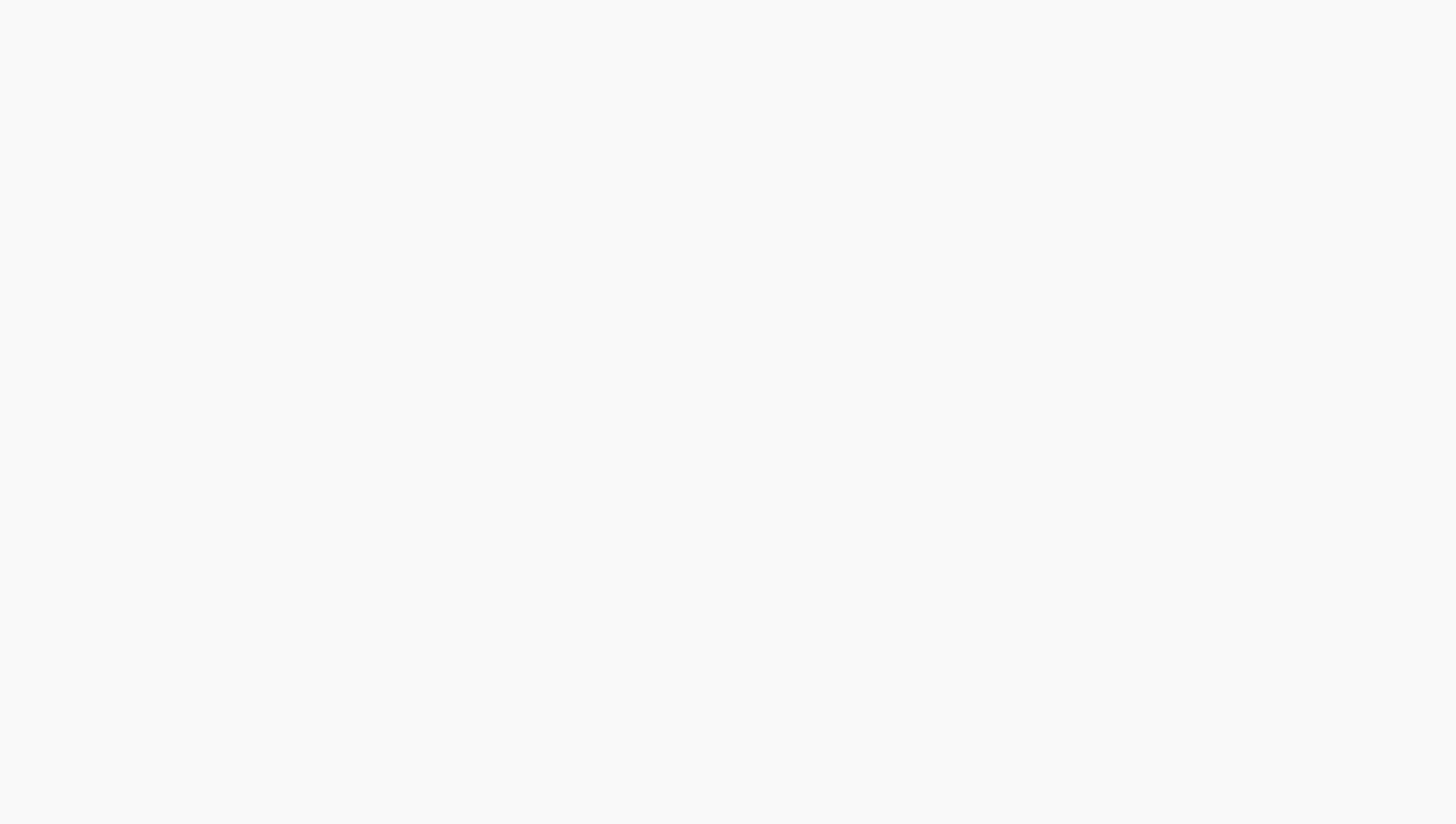 scroll, scrollTop: 0, scrollLeft: 0, axis: both 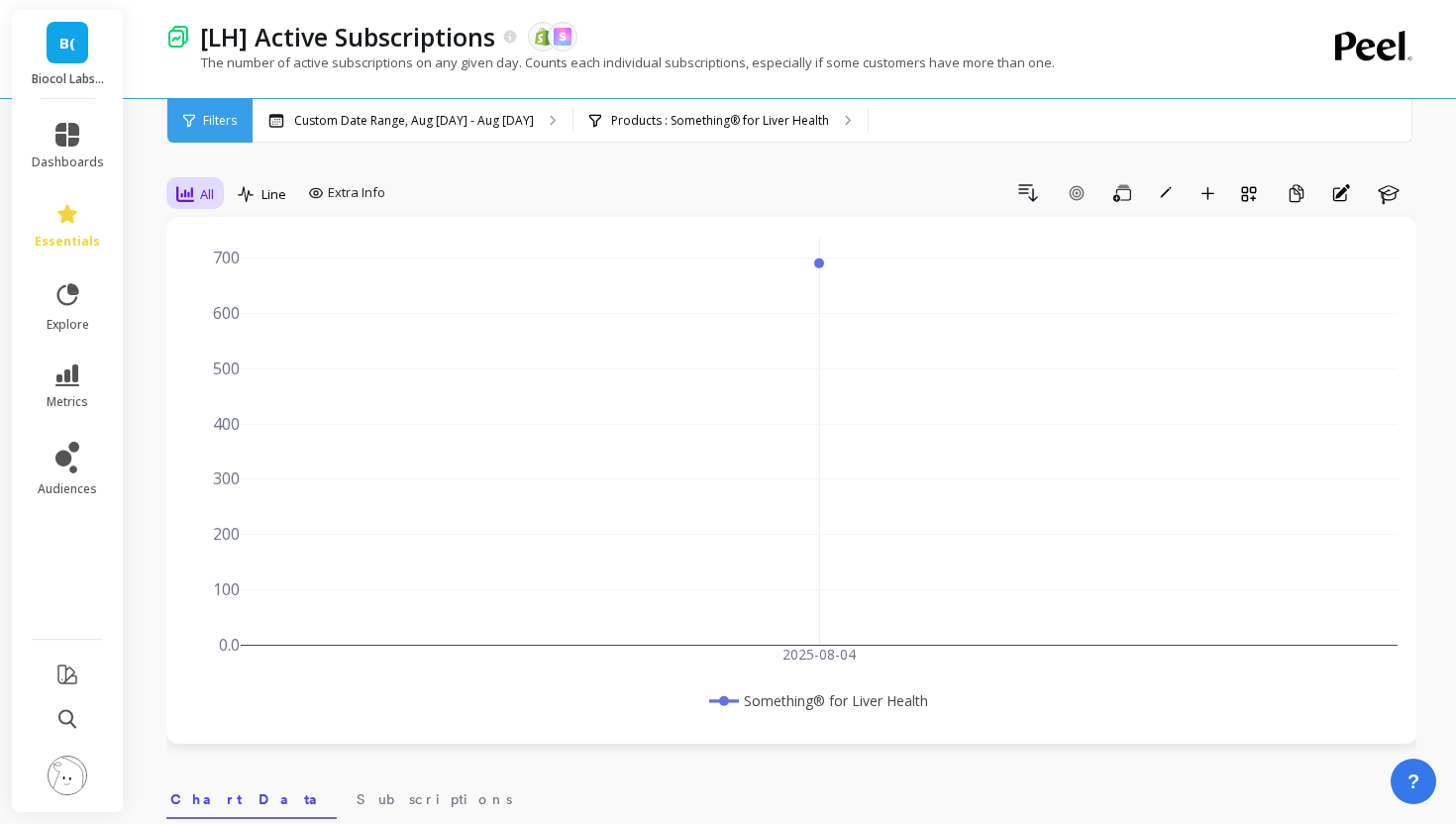 click on "All" at bounding box center (195, 194) 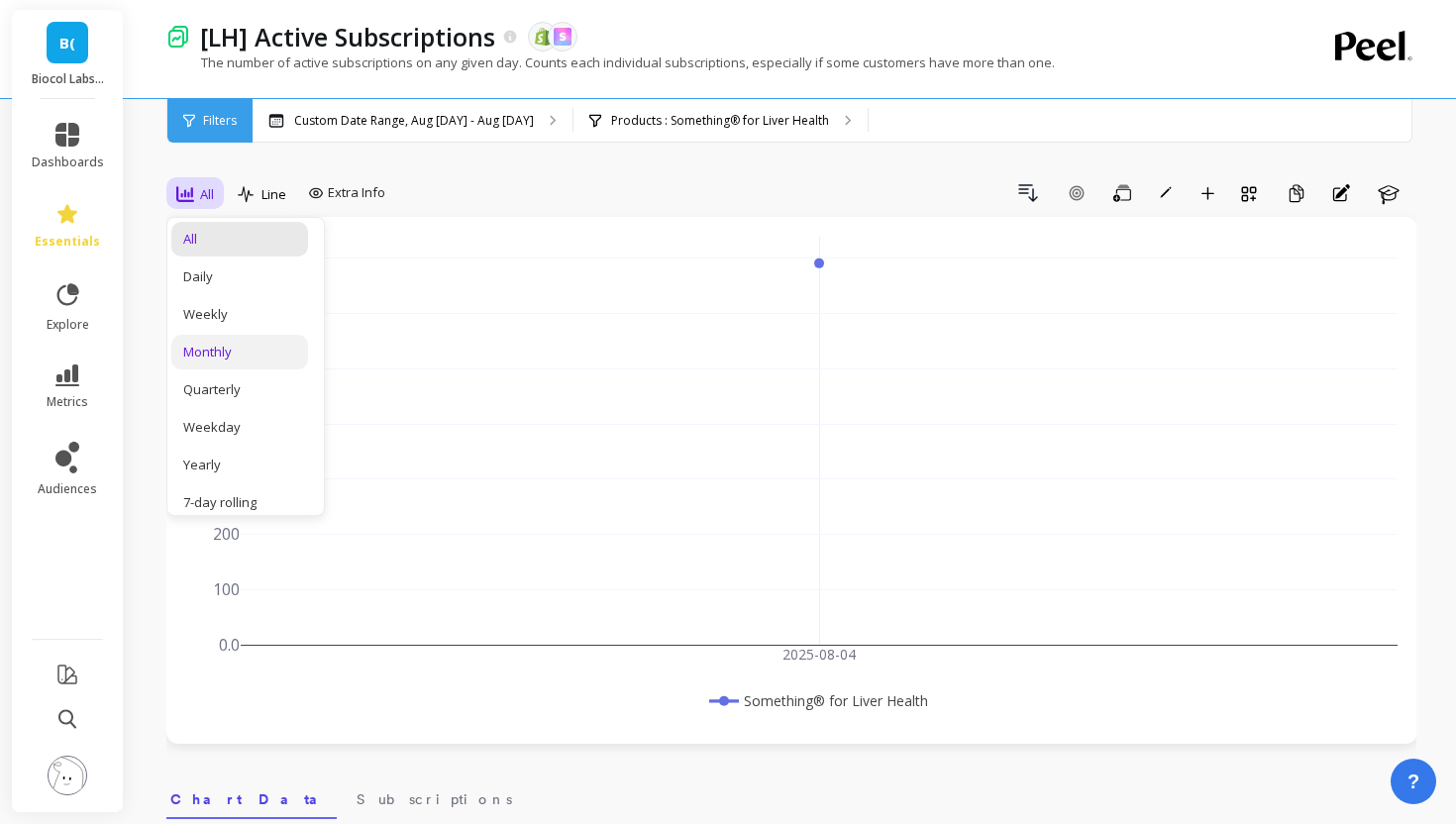 click on "Monthly" at bounding box center [240, 352] 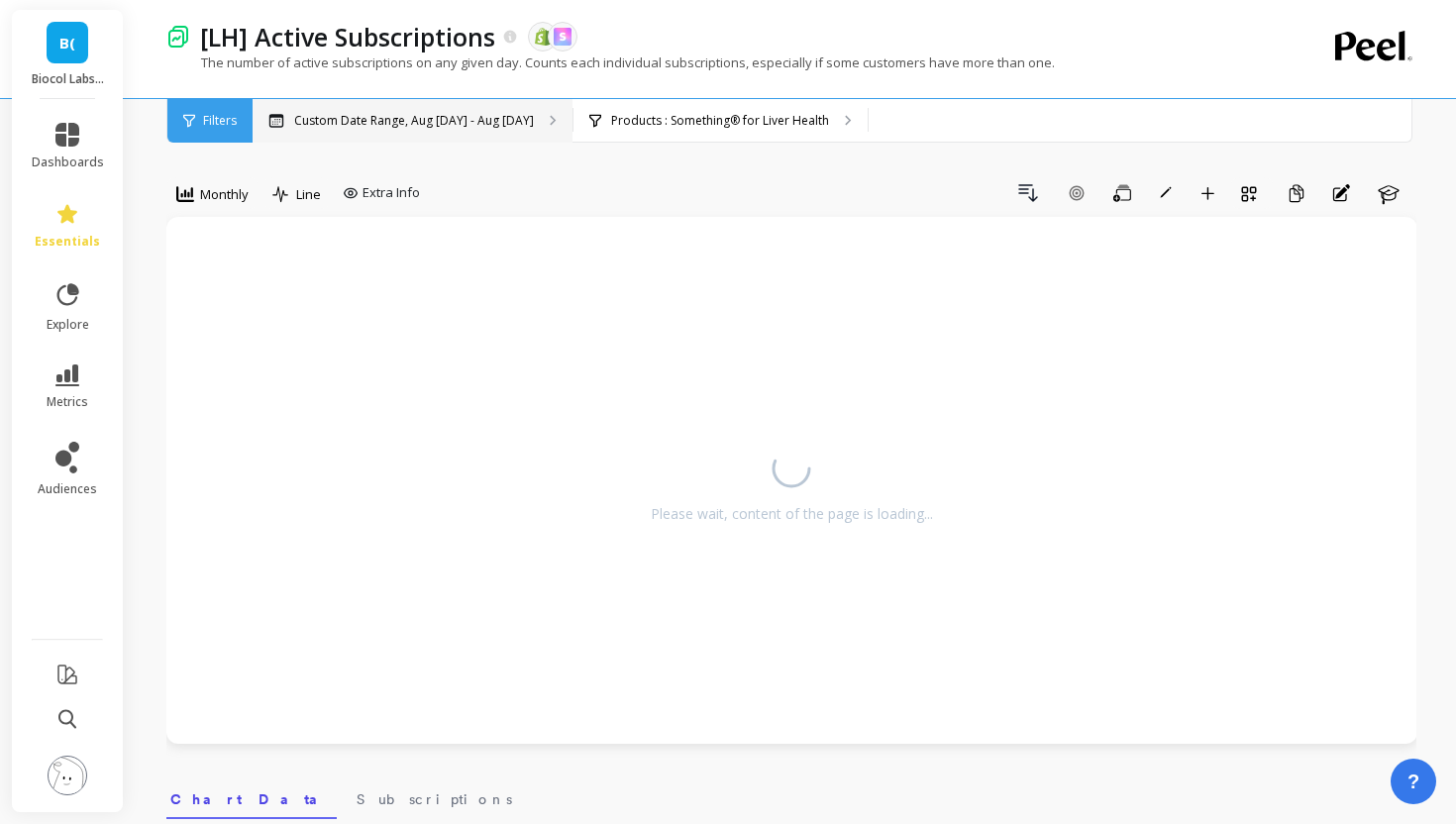 click on "Custom Date Range, Aug [DAY] - Aug [DAY]" at bounding box center [412, 121] 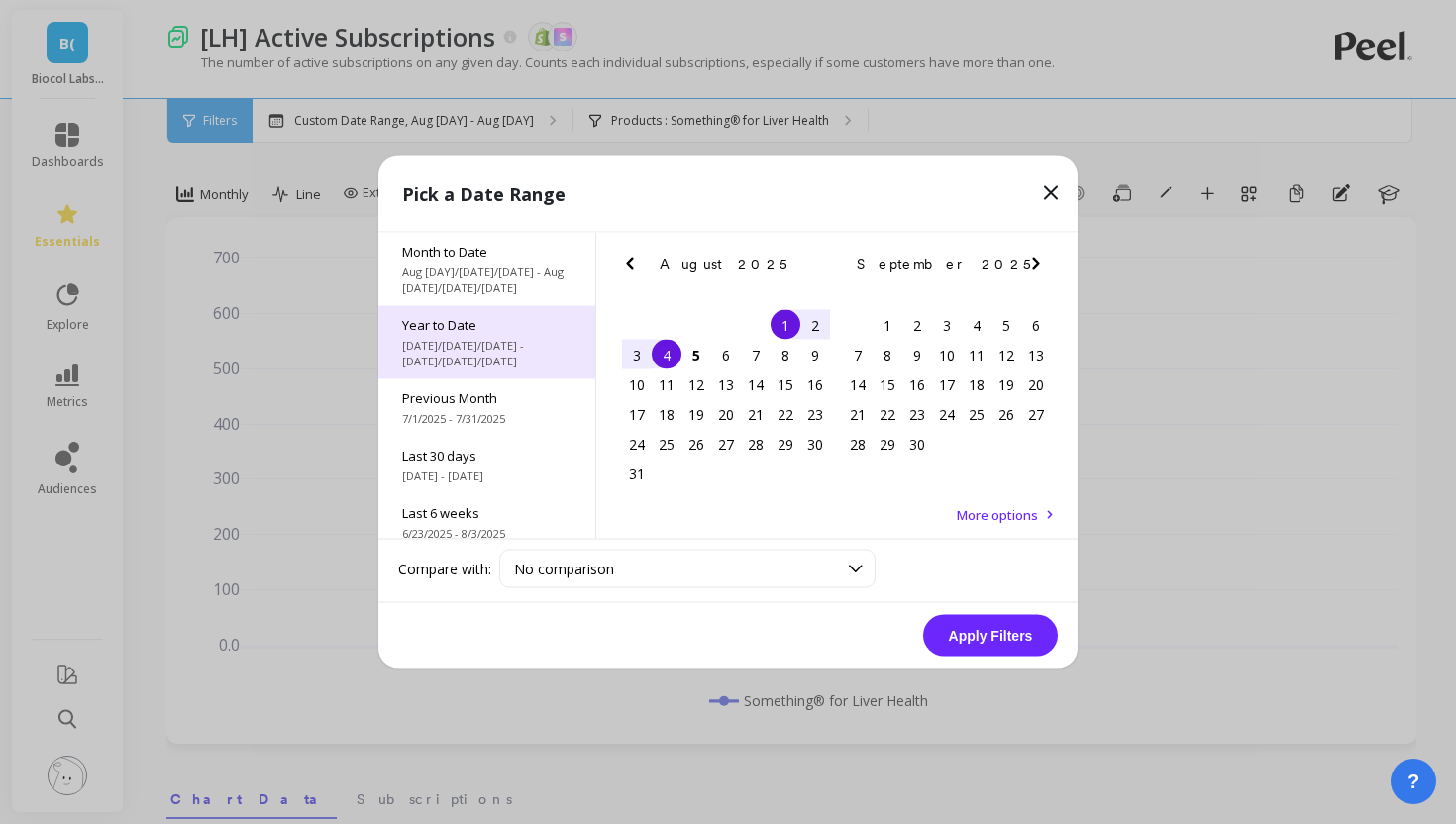 click on "Year to Date" at bounding box center [486, 325] 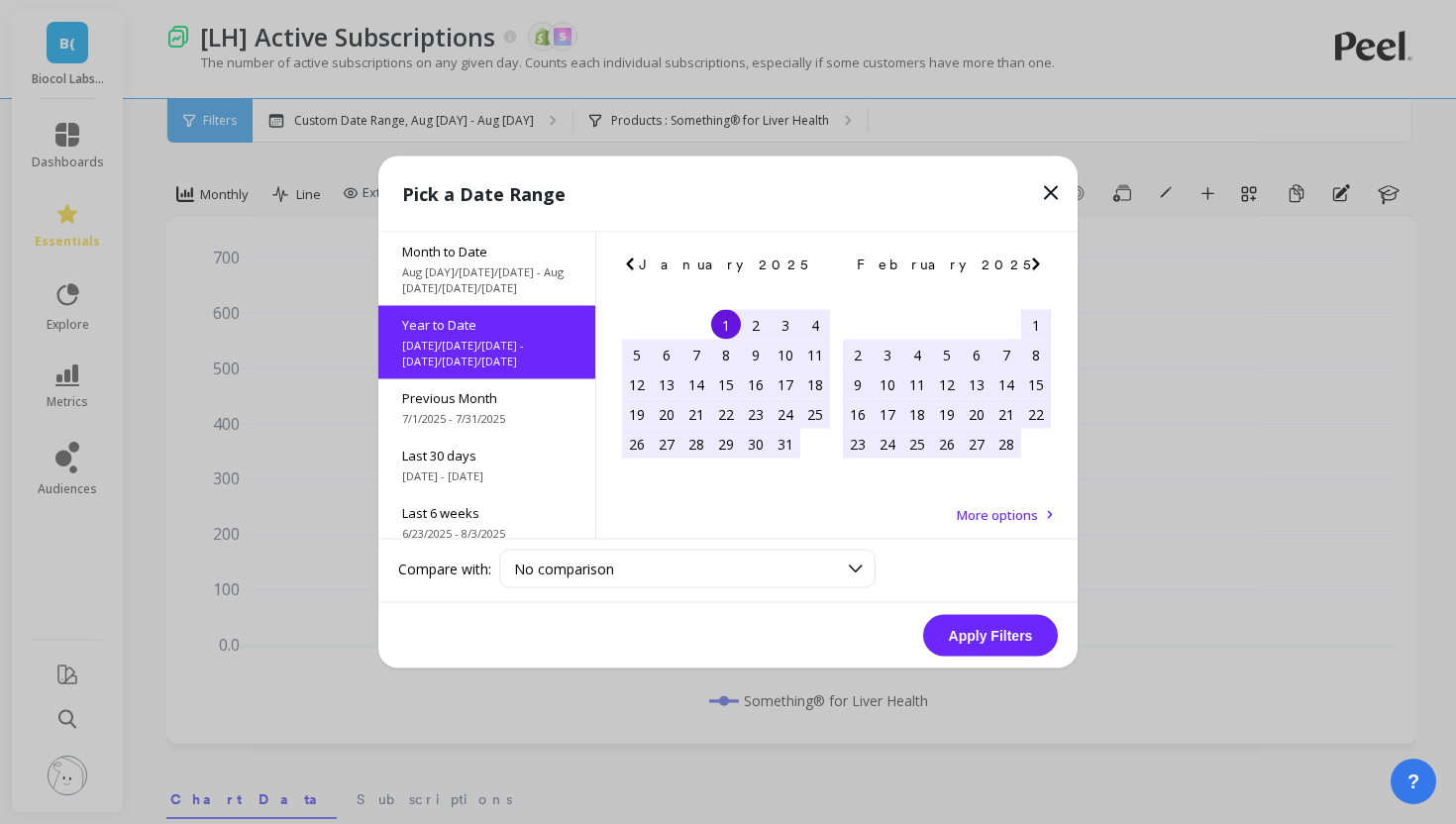 click on "Apply Filters" at bounding box center [990, 636] 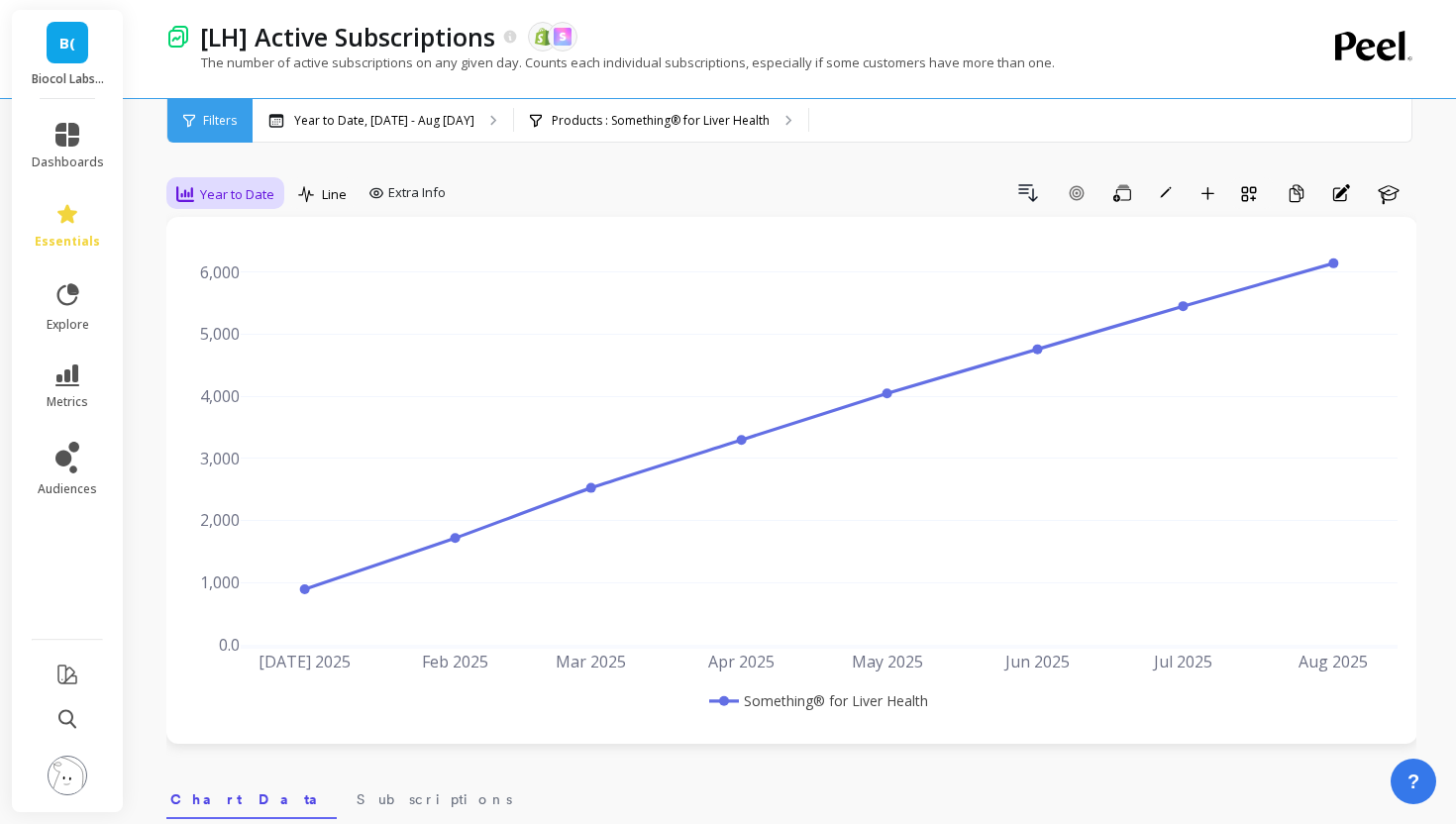 click on "Year to Date" at bounding box center [237, 194] 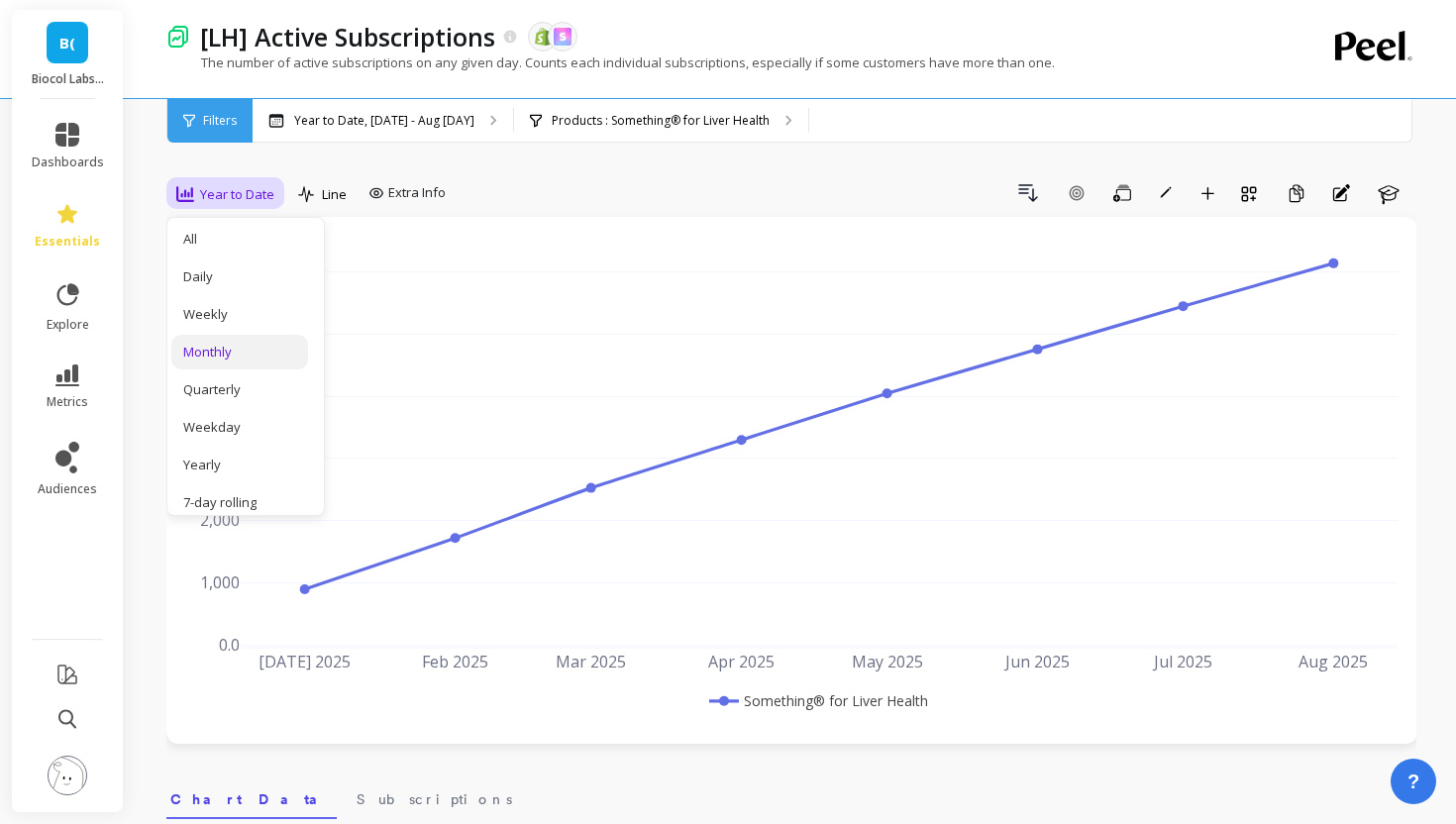click on "Monthly" at bounding box center (240, 352) 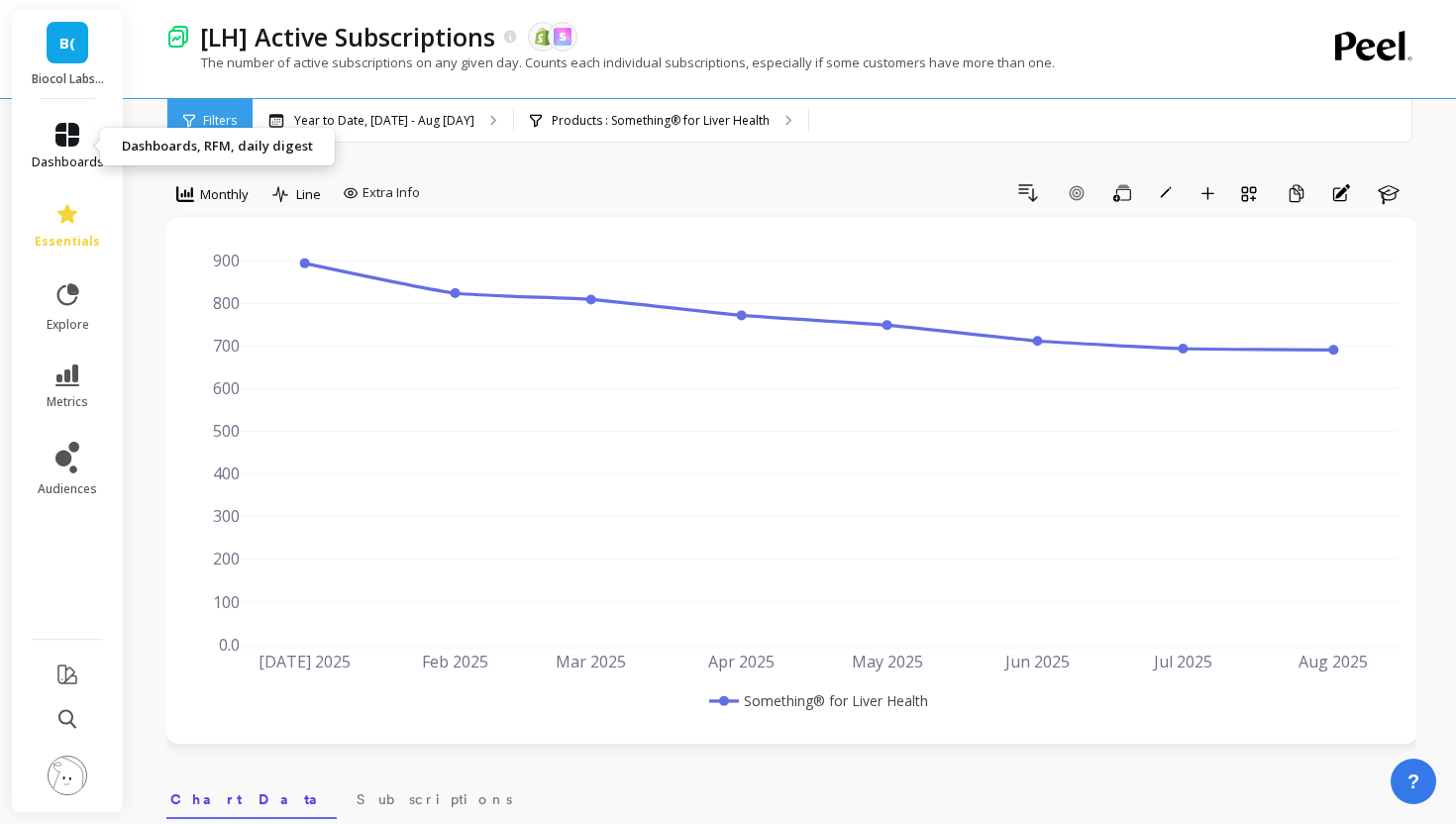 click on "dashboards" at bounding box center (67, 147) 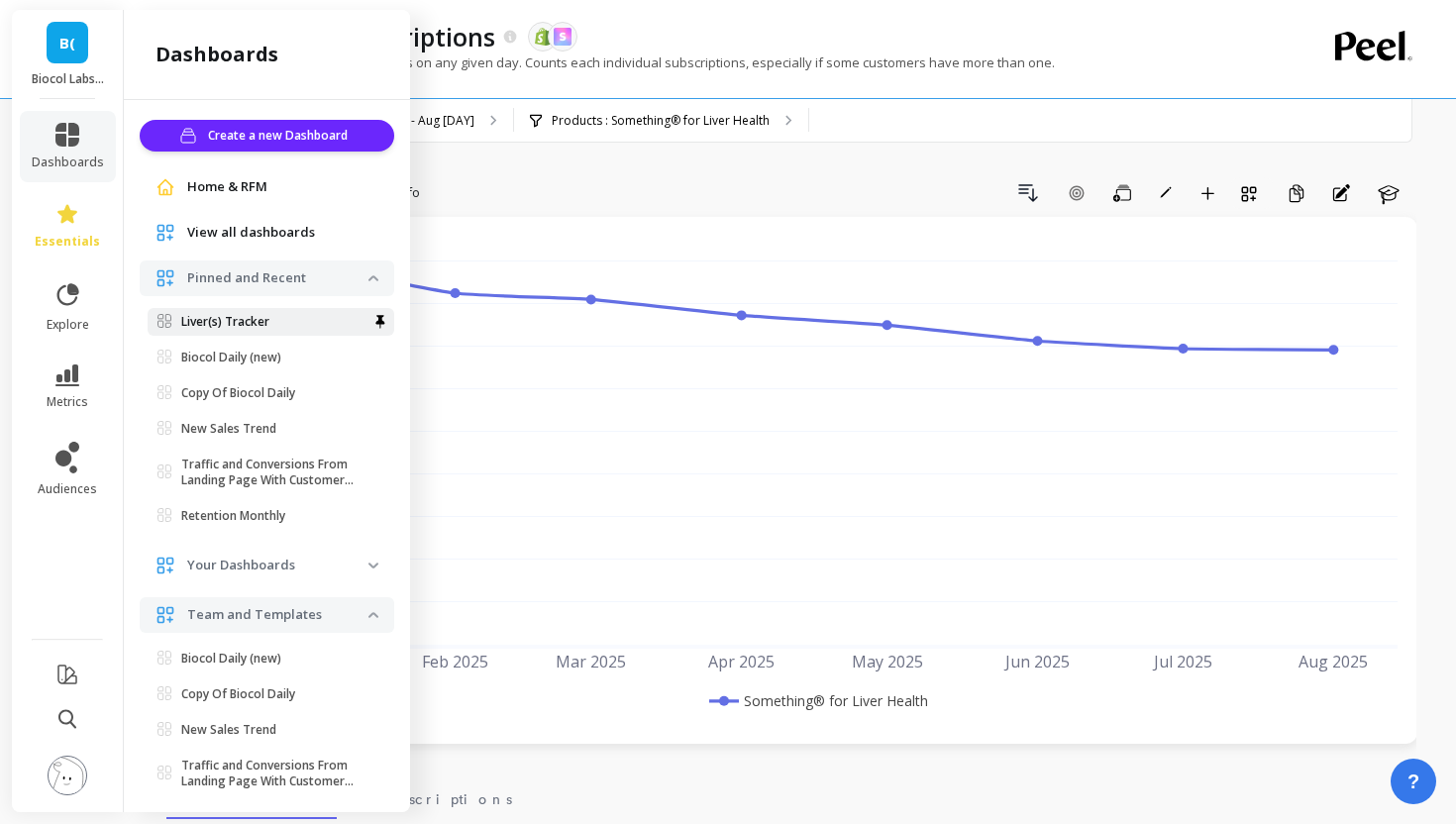 click on "Liver(s) Tracker" at bounding box center (225, 322) 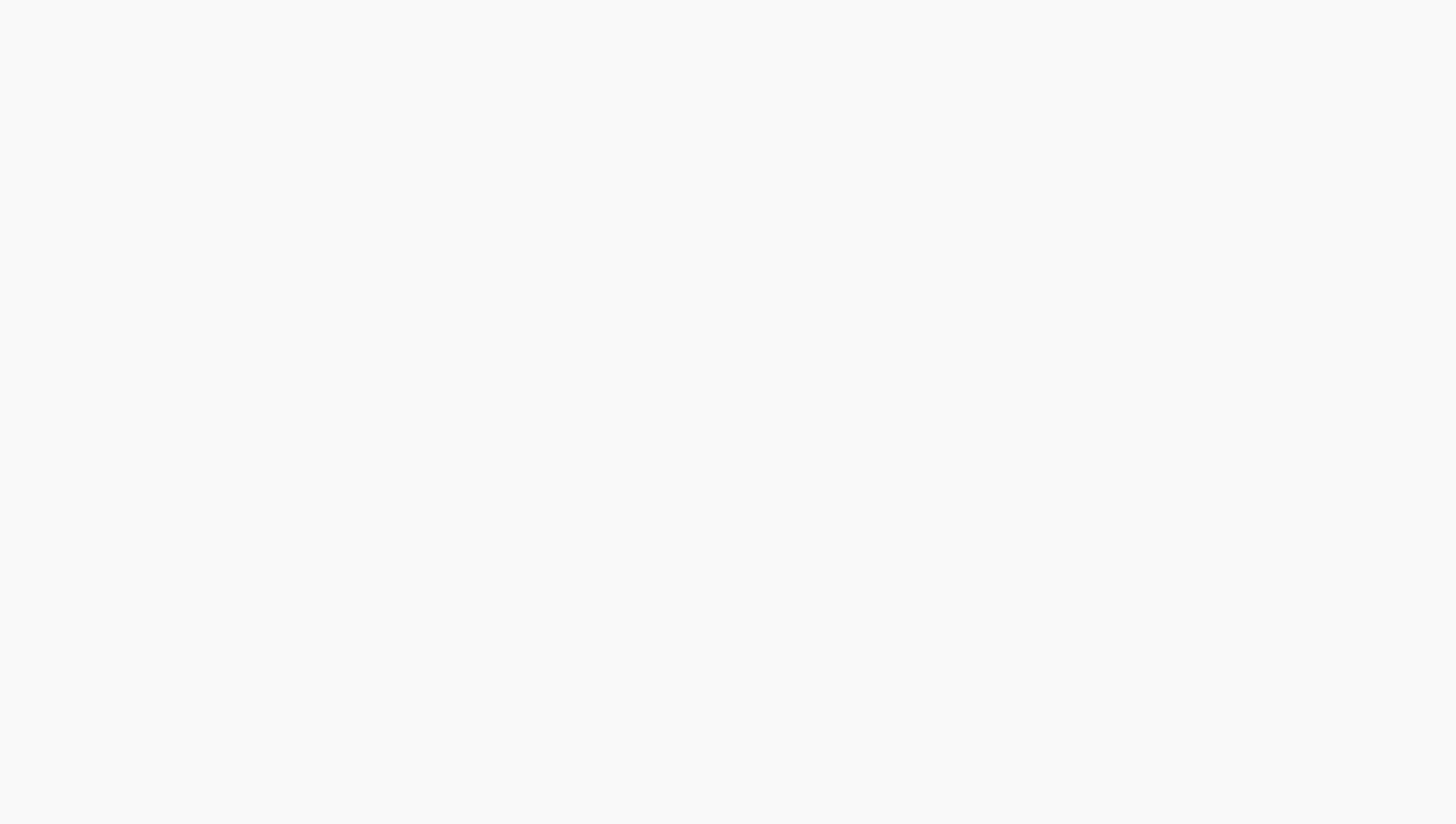 scroll, scrollTop: 0, scrollLeft: 0, axis: both 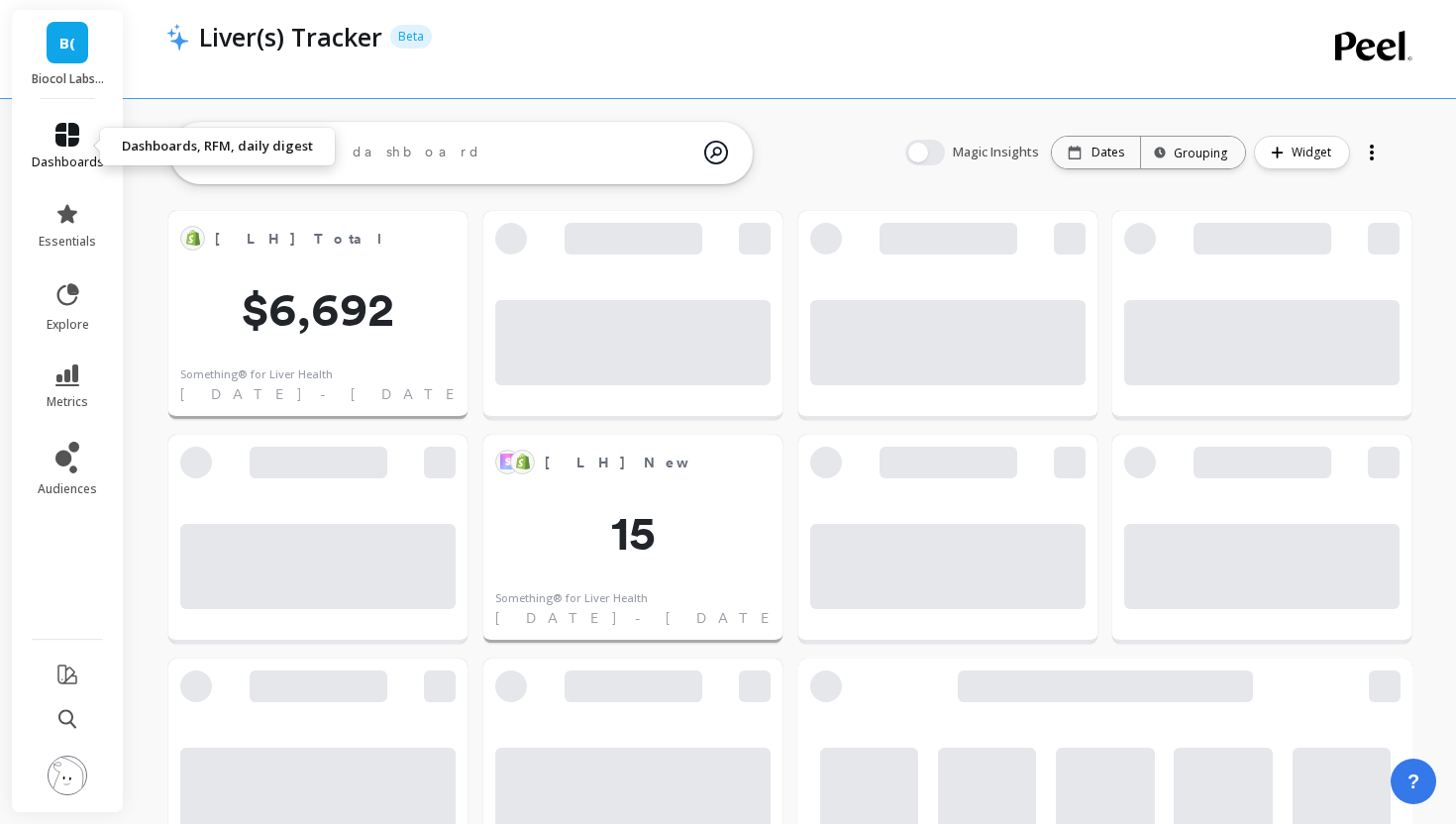 click on "dashboards" at bounding box center (67, 147) 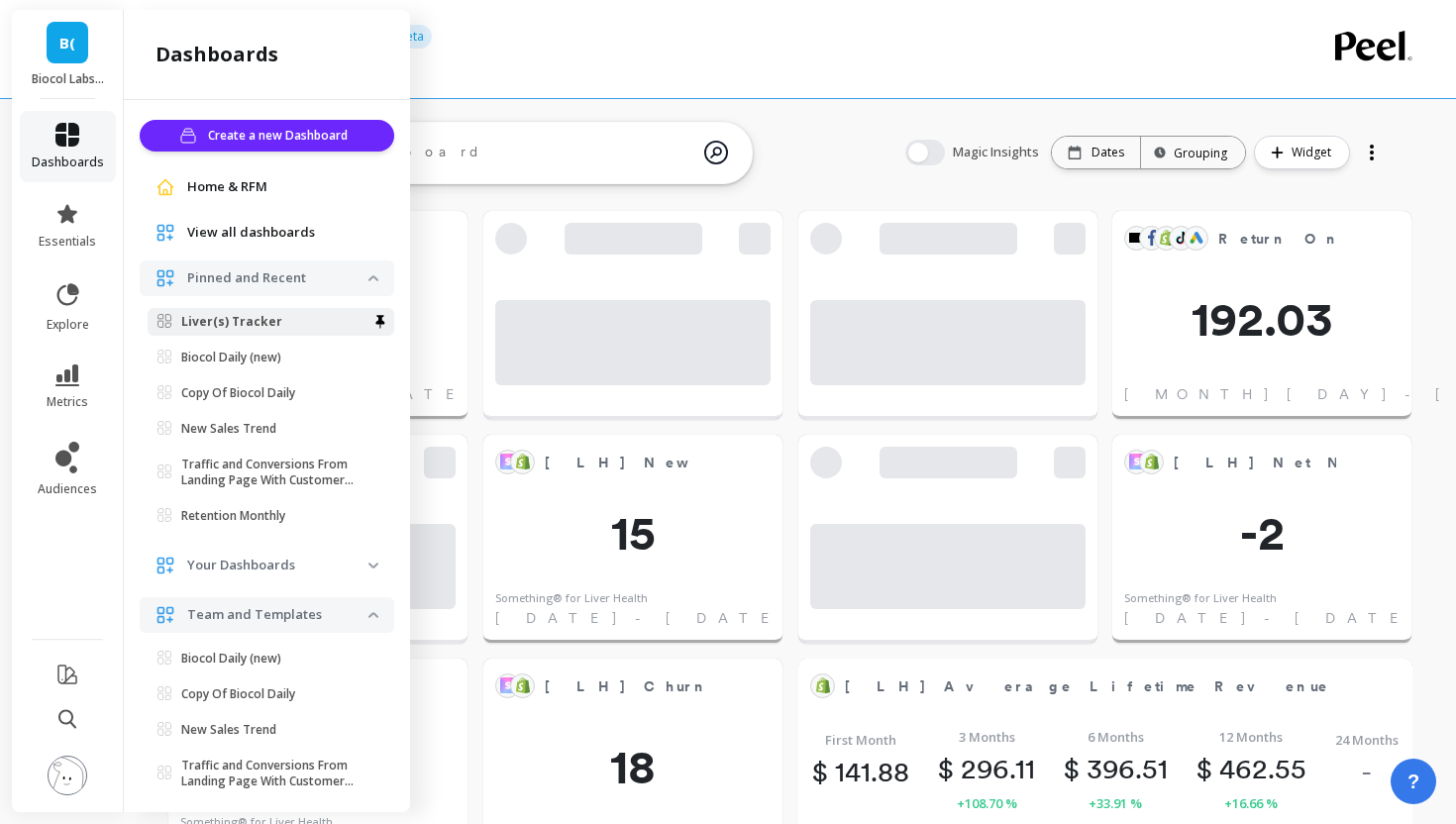 scroll, scrollTop: 1, scrollLeft: 1, axis: both 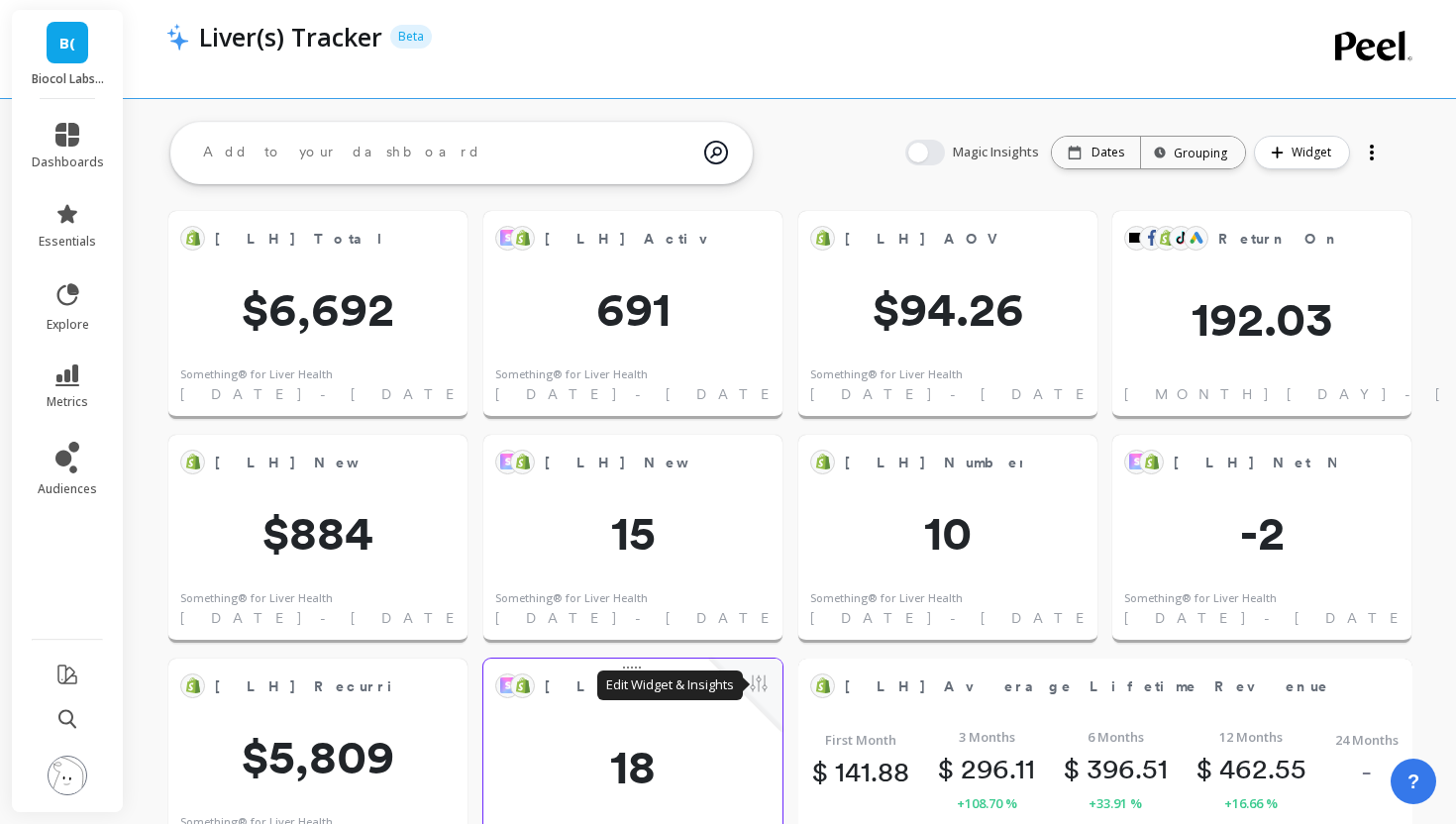 click at bounding box center (759, 685) 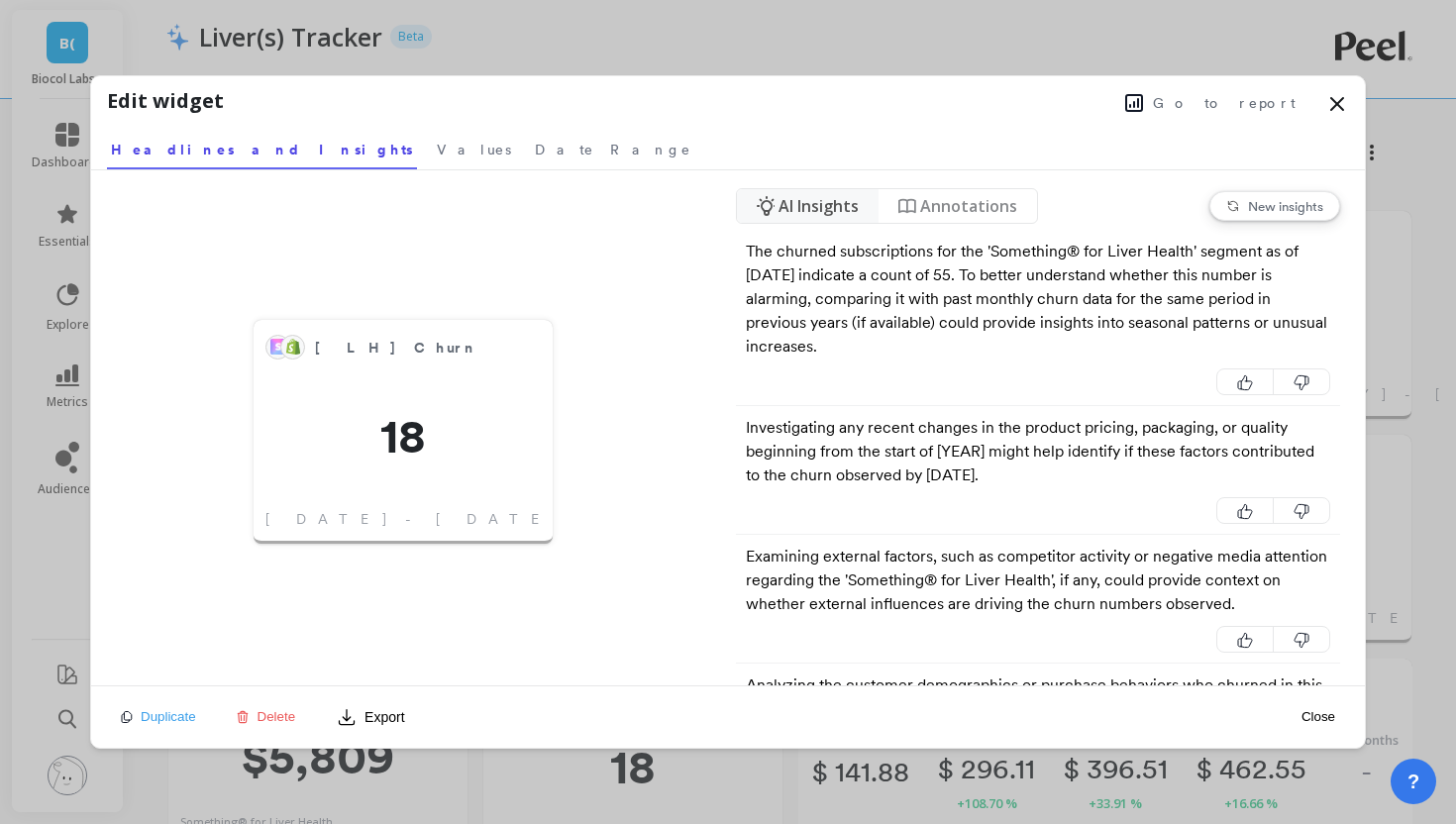 click on "Go to report" at bounding box center (786, 101) 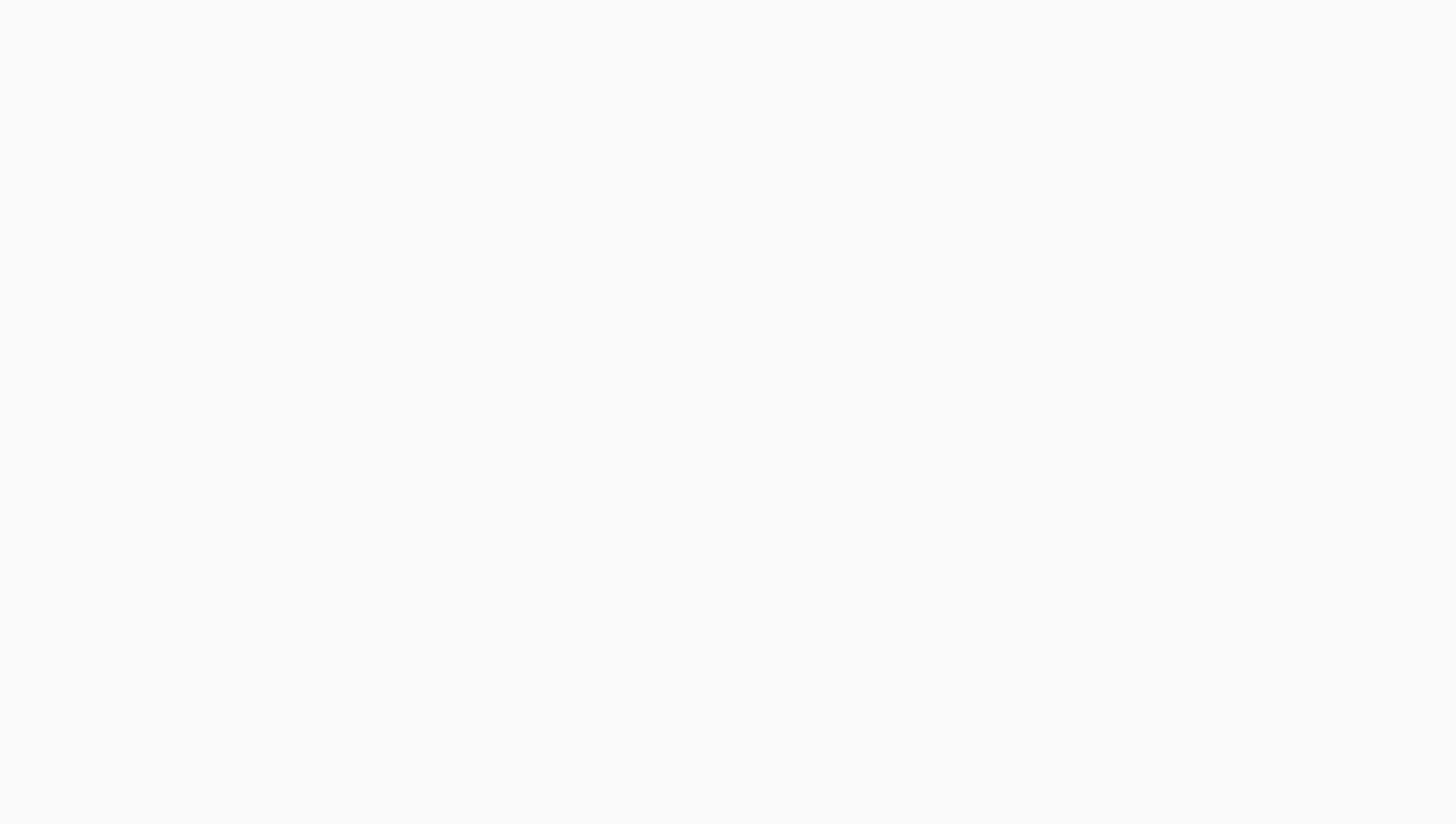 scroll, scrollTop: 0, scrollLeft: 0, axis: both 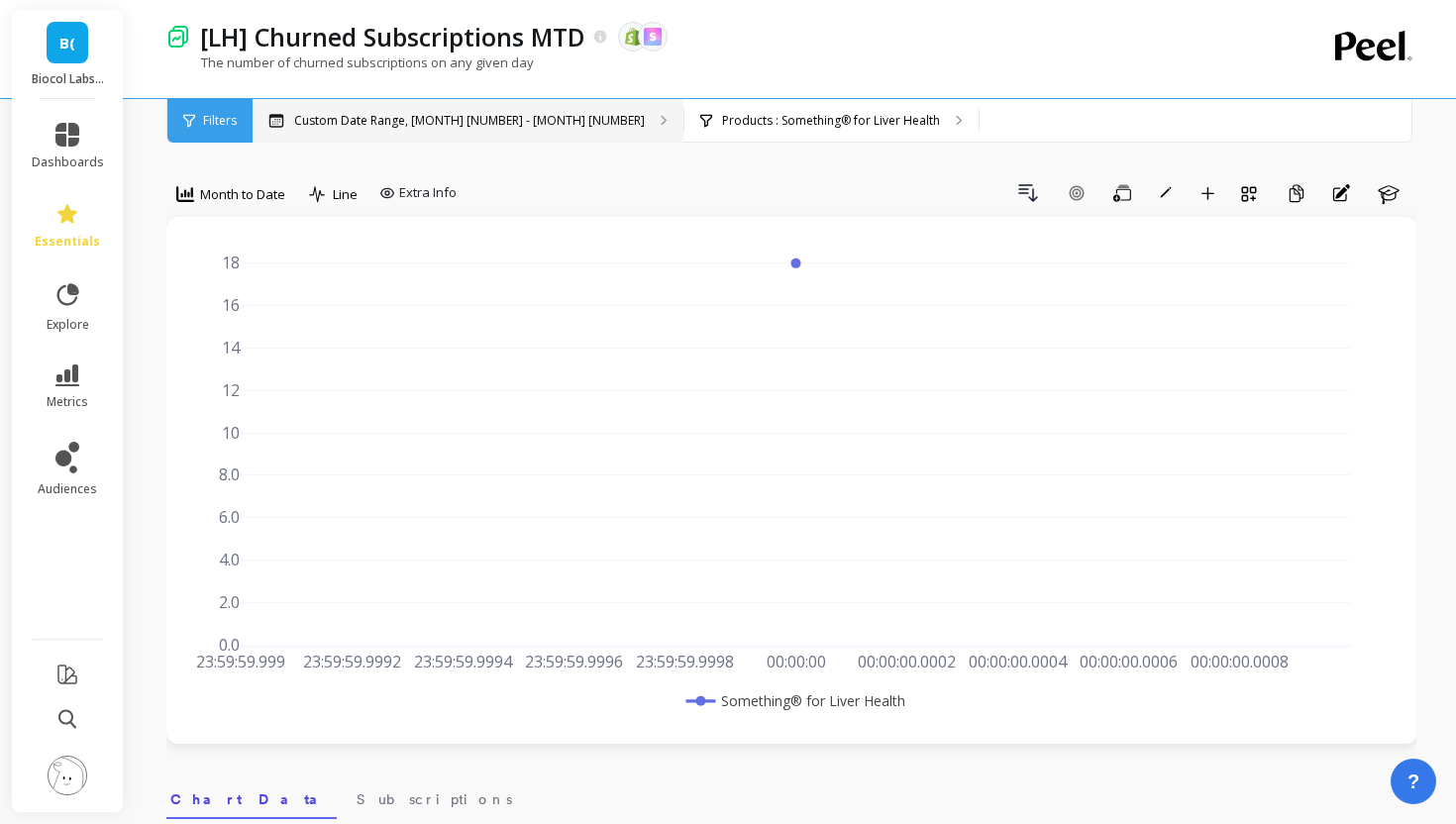 click on "Custom Date Range,  [MONTH] [NUMBER] - [MONTH] [NUMBER]" at bounding box center [468, 121] 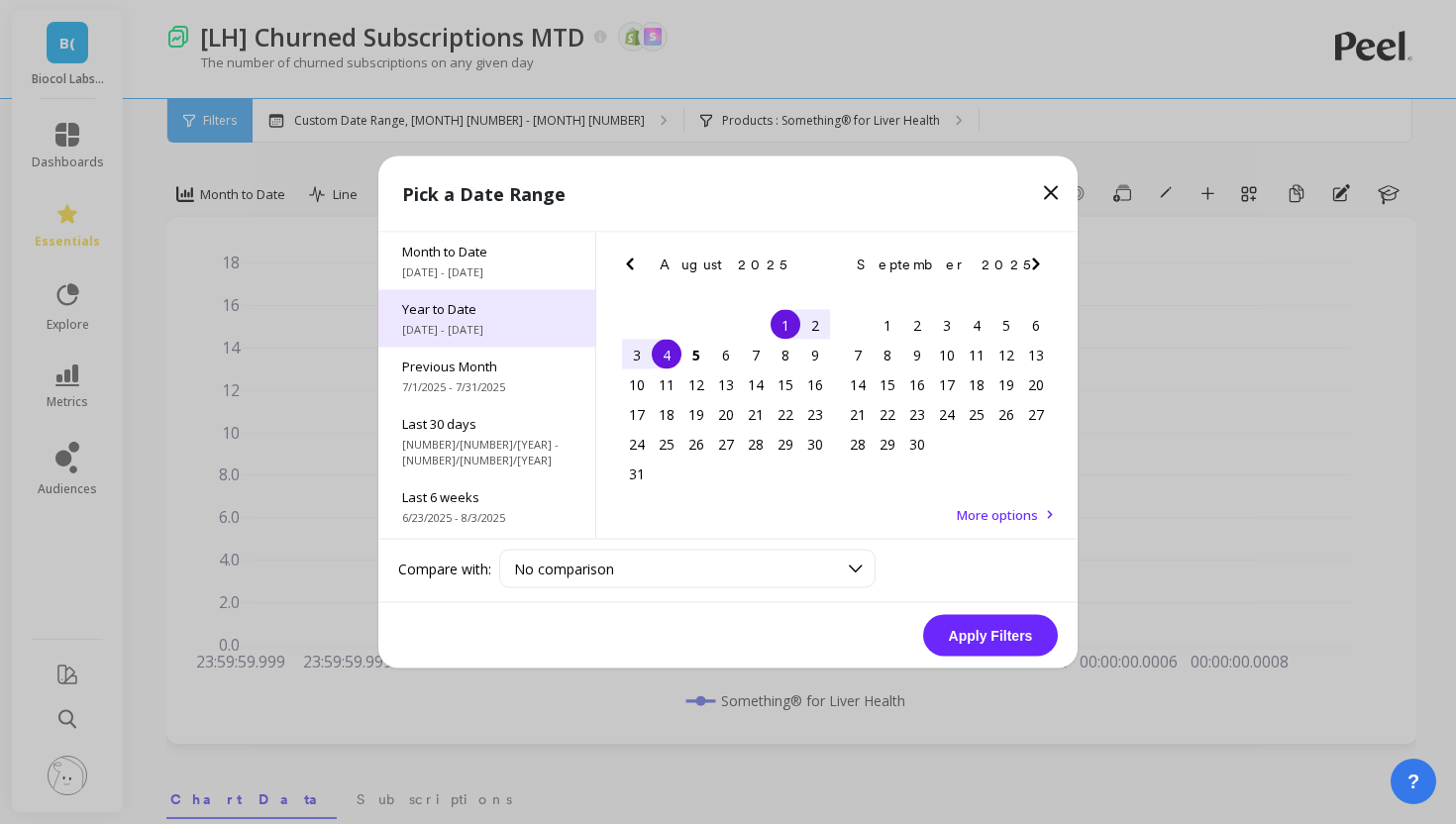 click on "[MONTH] to Date [DATE] - [DATE]" at bounding box center [486, 319] 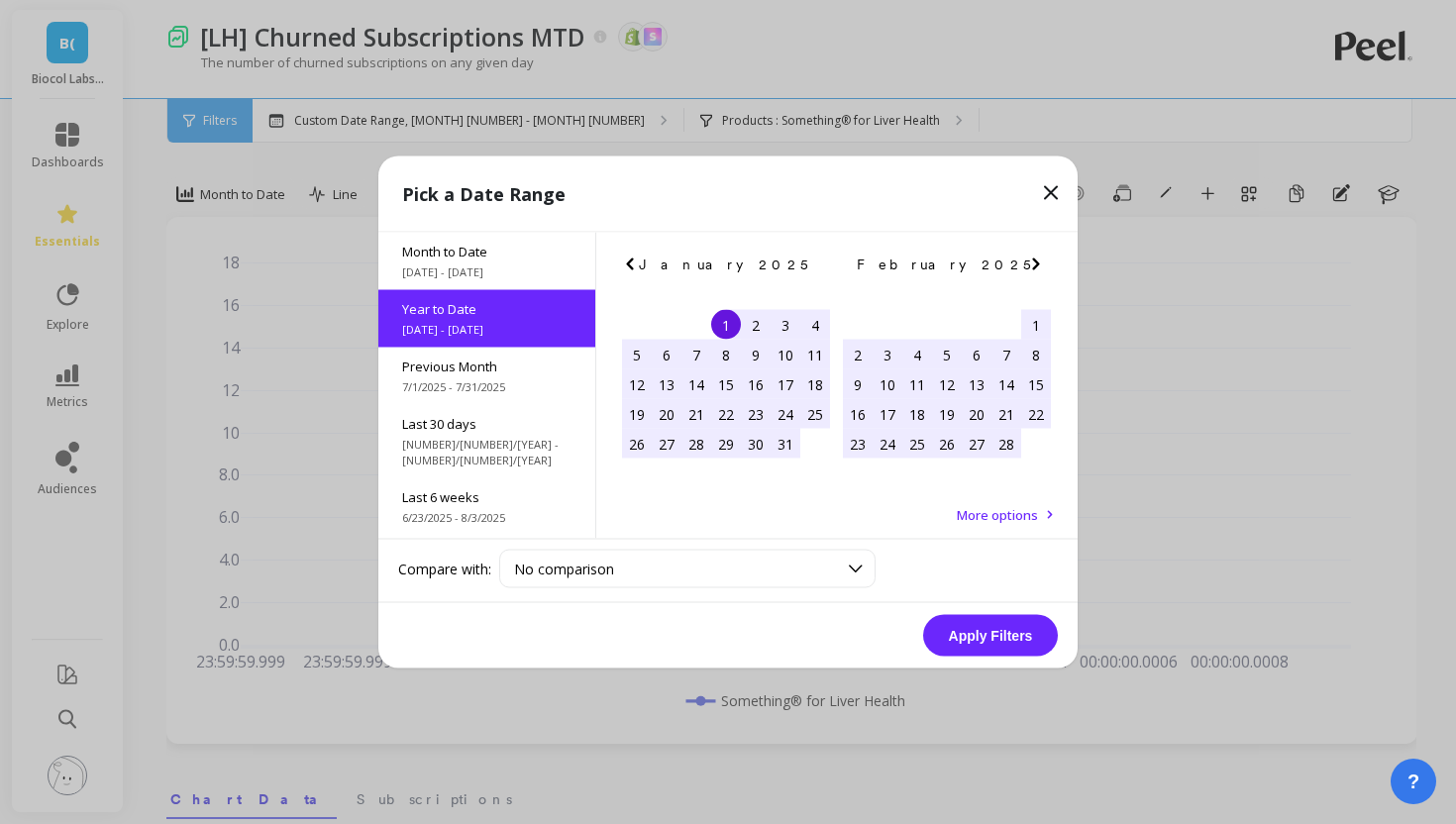 click on "Apply Filters" at bounding box center [990, 636] 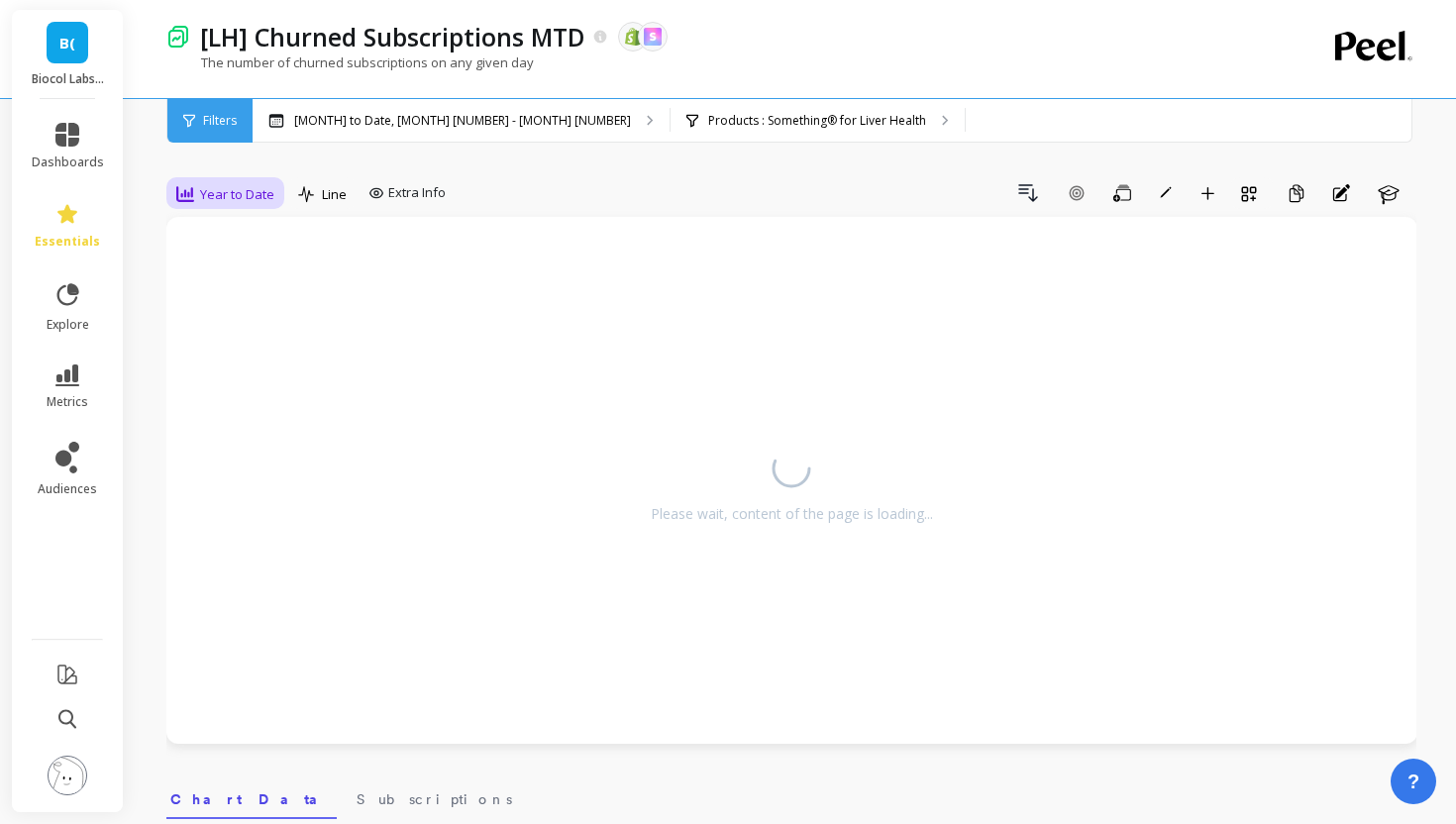 click on "Year to Date" at bounding box center [237, 194] 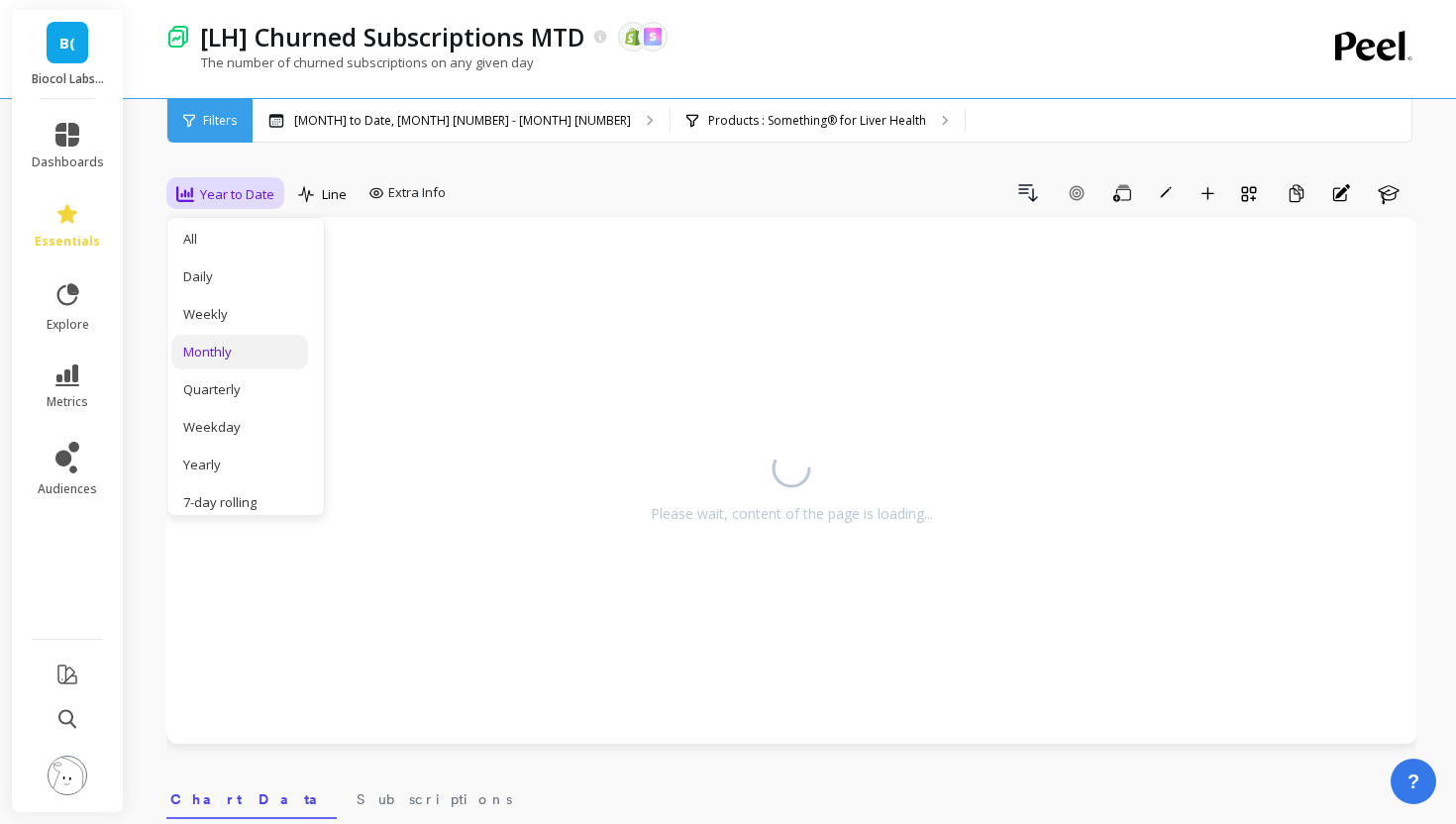 click on "Monthly" at bounding box center (240, 352) 